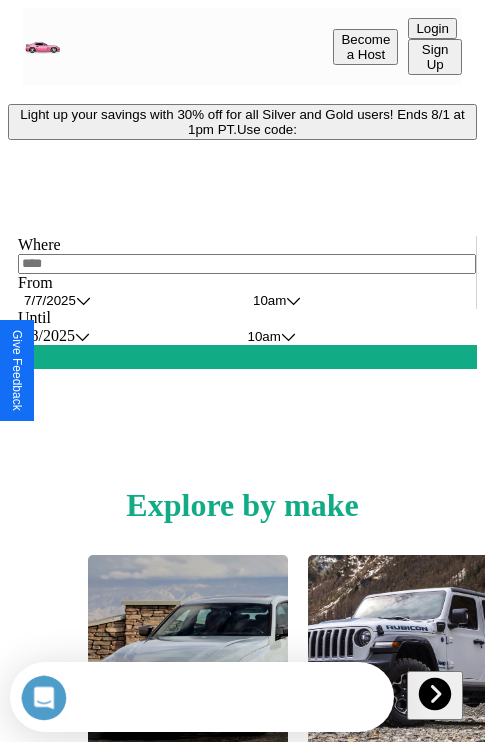 scroll, scrollTop: 0, scrollLeft: 0, axis: both 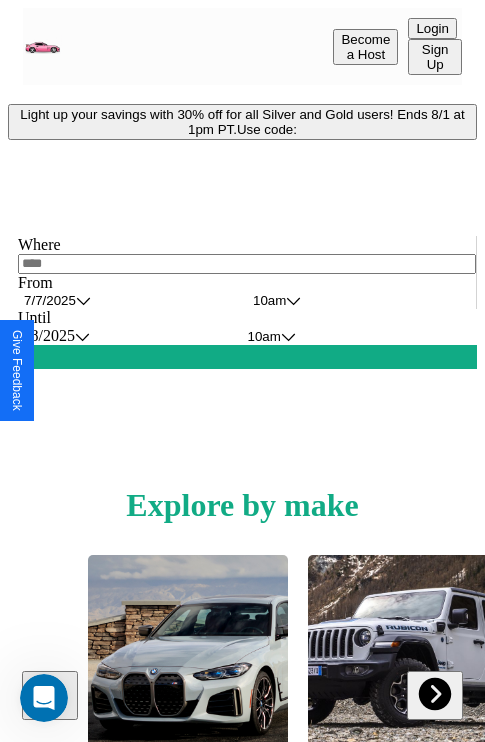 click on "Light up your savings with 30% off for all Silver and Gold users! Ends 8/1 at 1pm PT.  Use code:" at bounding box center [242, 122] 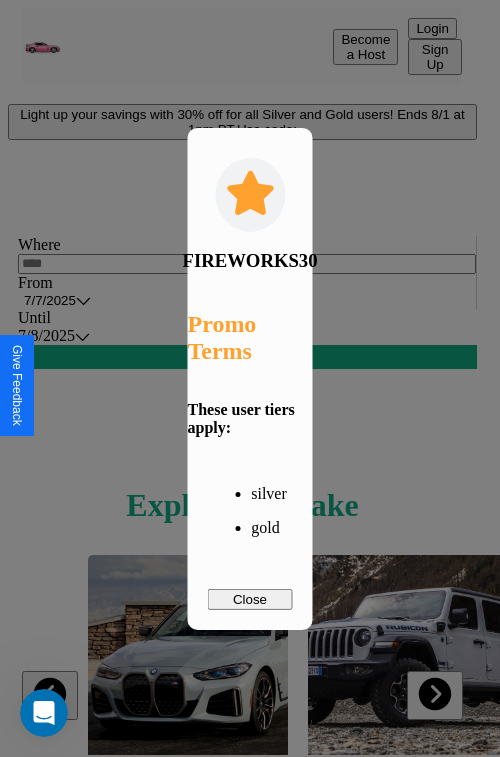 click on "Close" at bounding box center (250, 599) 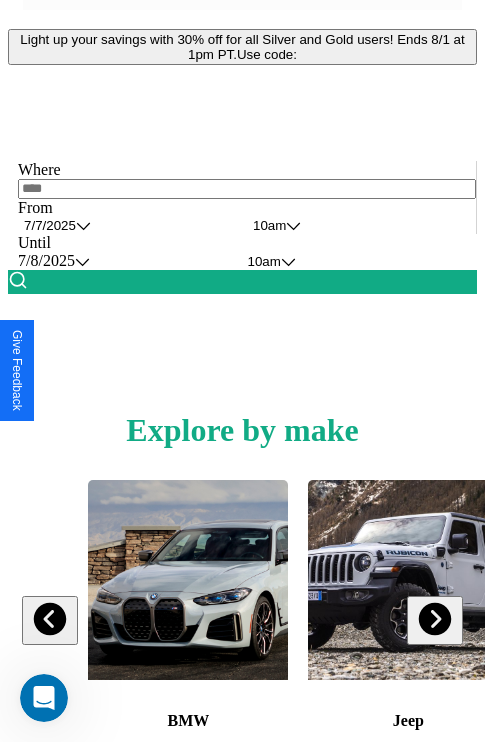 scroll, scrollTop: 308, scrollLeft: 0, axis: vertical 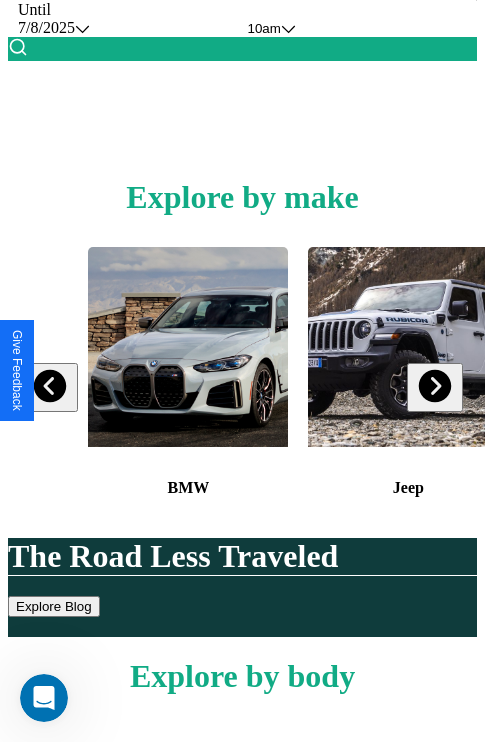 click at bounding box center [434, 386] 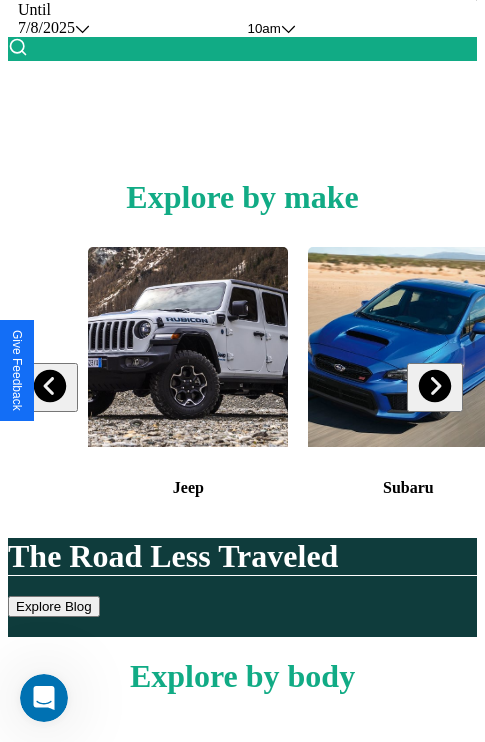 click at bounding box center [50, 386] 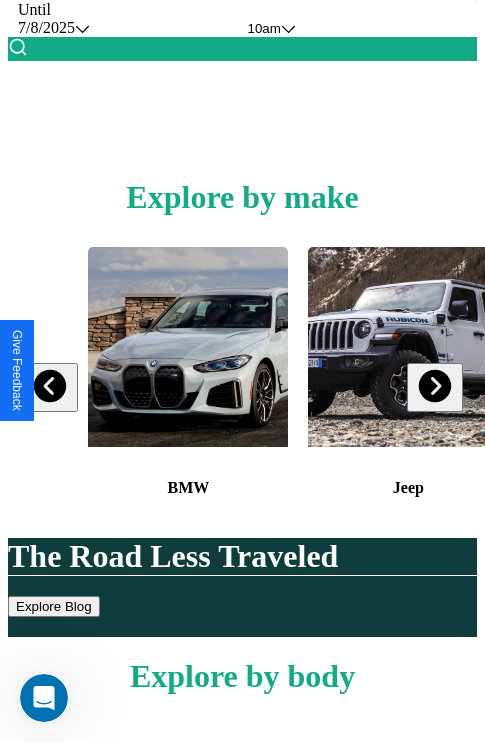click at bounding box center [434, 386] 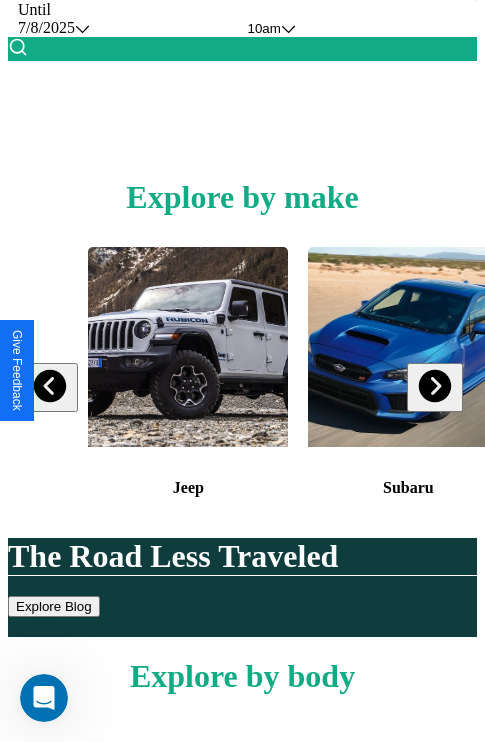 click at bounding box center (50, 386) 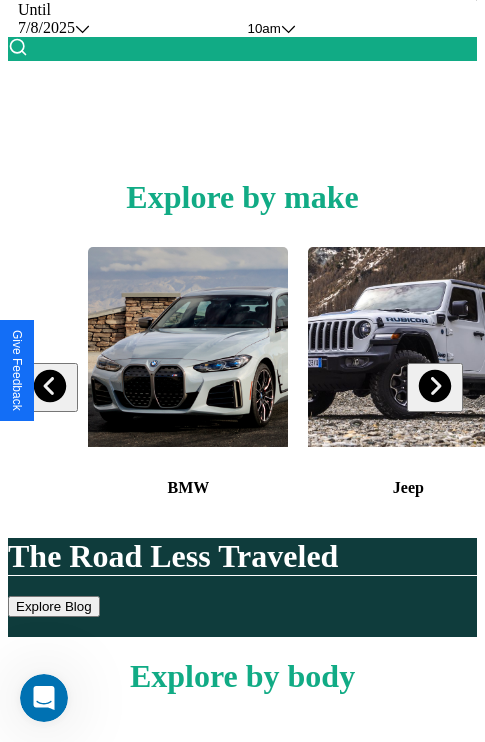 click at bounding box center (434, 386) 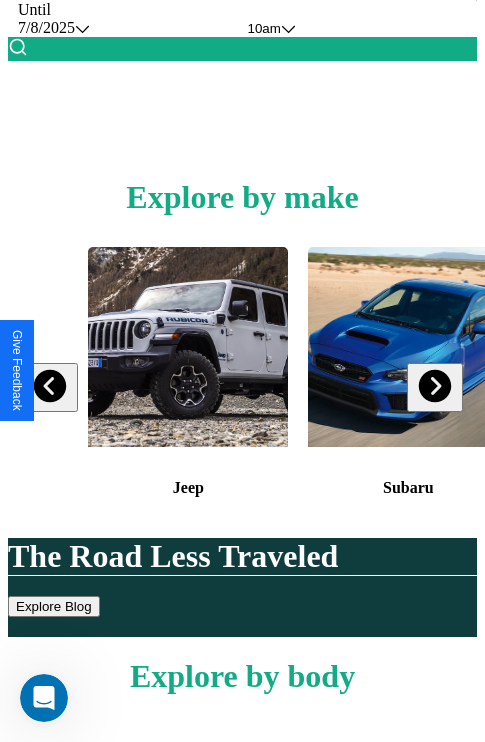 click at bounding box center [408, 347] 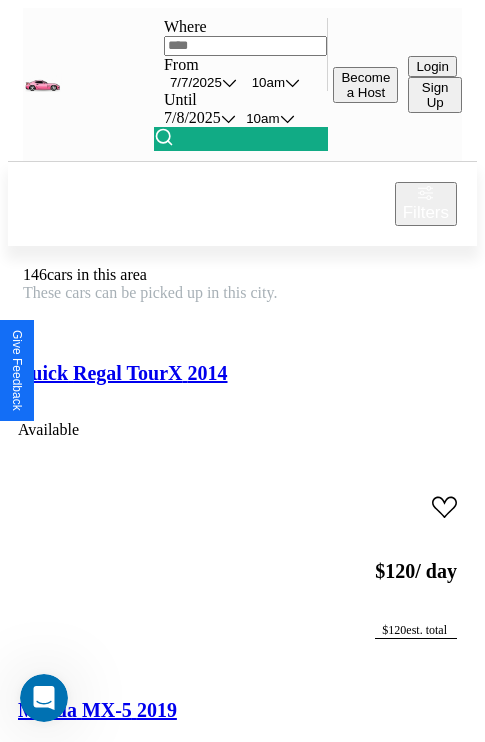 scroll, scrollTop: 66, scrollLeft: 0, axis: vertical 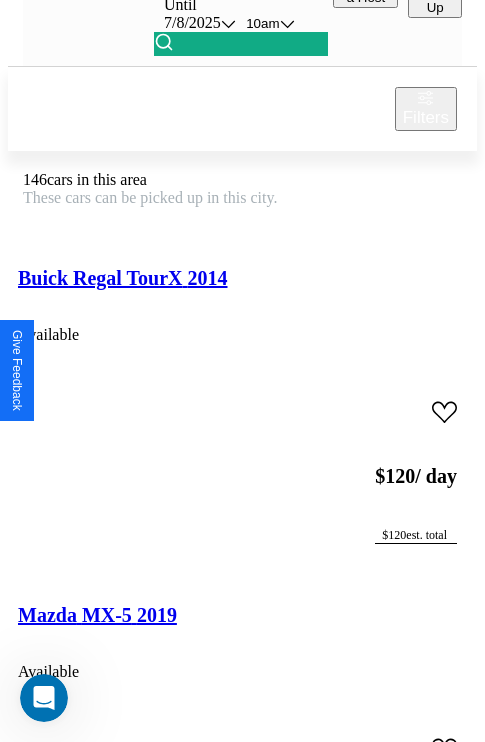 click on "Land Rover   Discovery Sport   2020" at bounding box center [163, 32293] 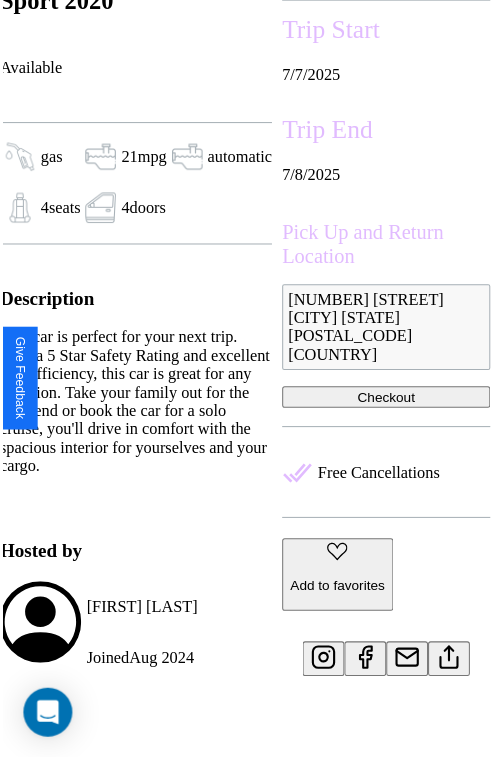 scroll, scrollTop: 600, scrollLeft: 84, axis: both 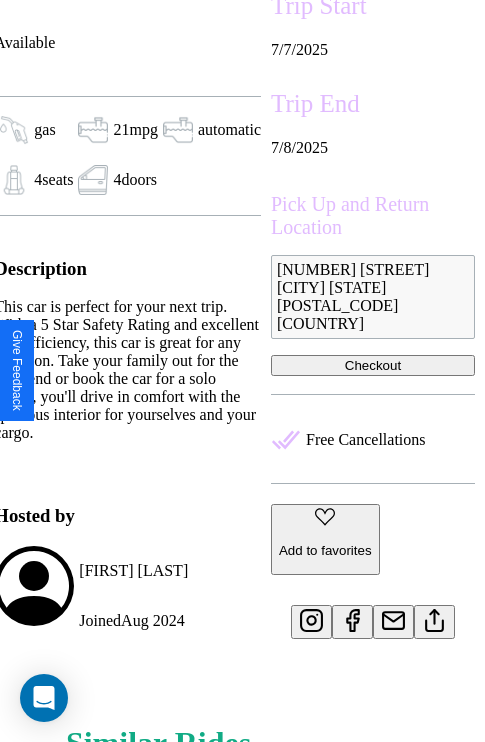 click on "Add to favorites" at bounding box center (325, 550) 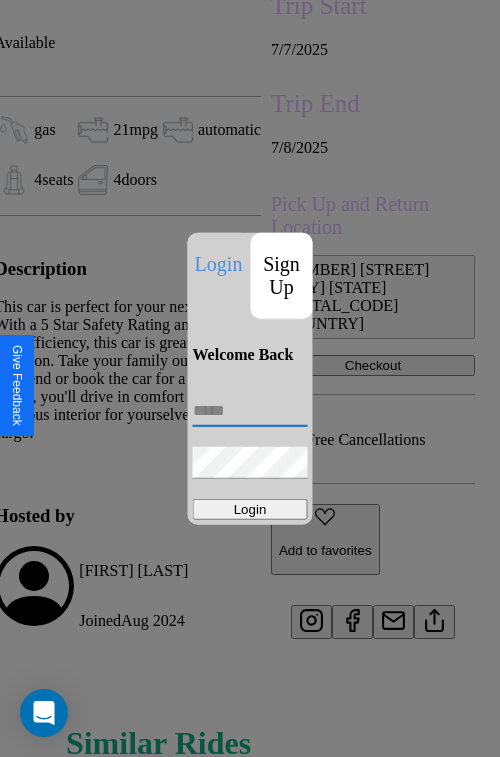 click at bounding box center (250, 411) 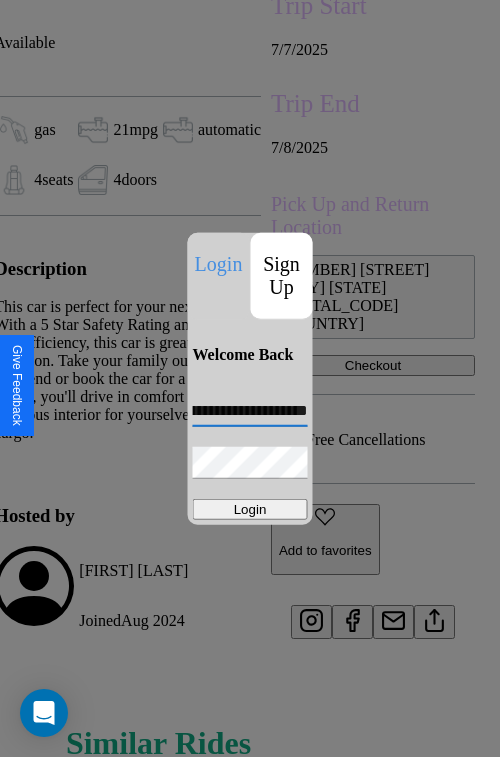 scroll, scrollTop: 0, scrollLeft: 82, axis: horizontal 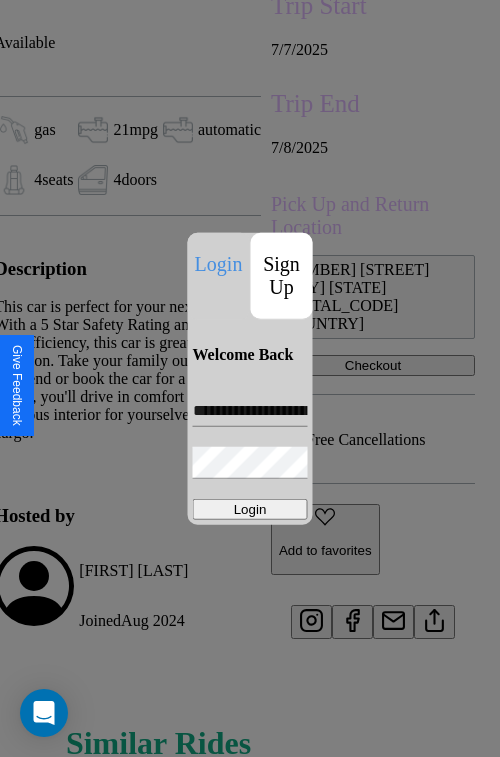 click on "Login" at bounding box center (250, 509) 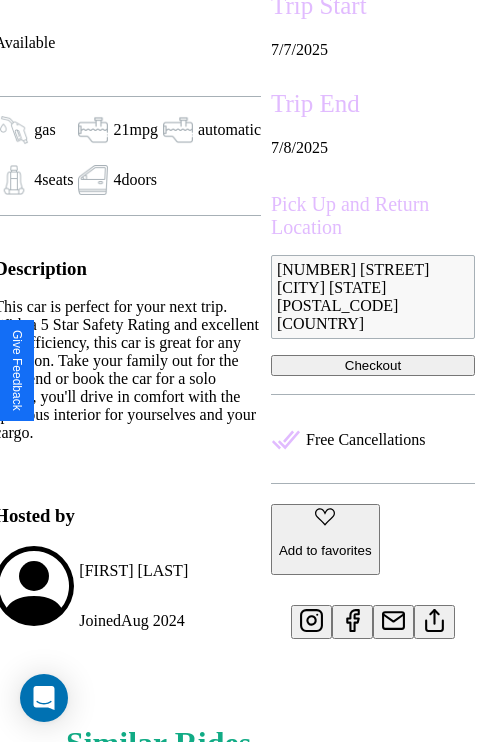 scroll, scrollTop: 600, scrollLeft: 84, axis: both 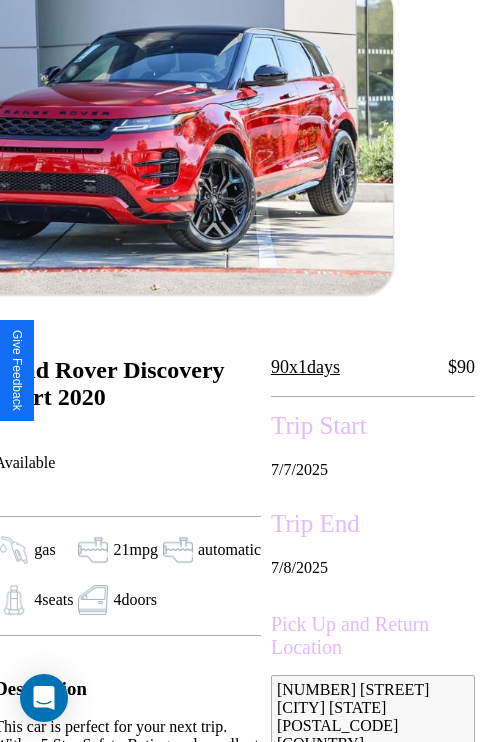 click on "7 / 7 / 2025" at bounding box center [373, 470] 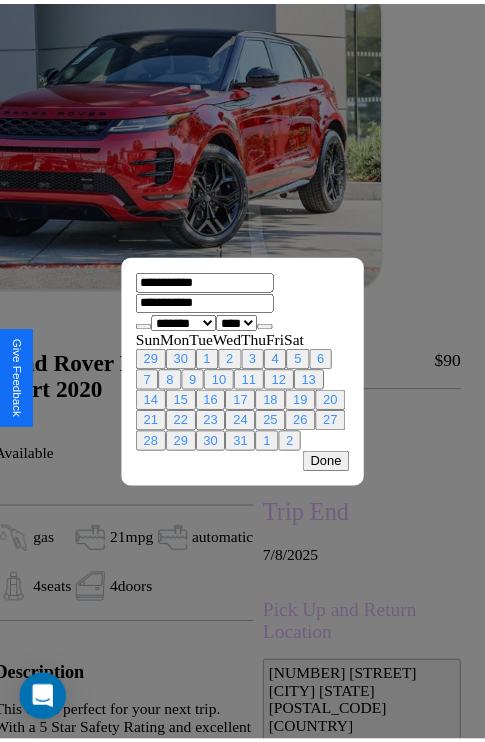 scroll, scrollTop: 0, scrollLeft: 84, axis: horizontal 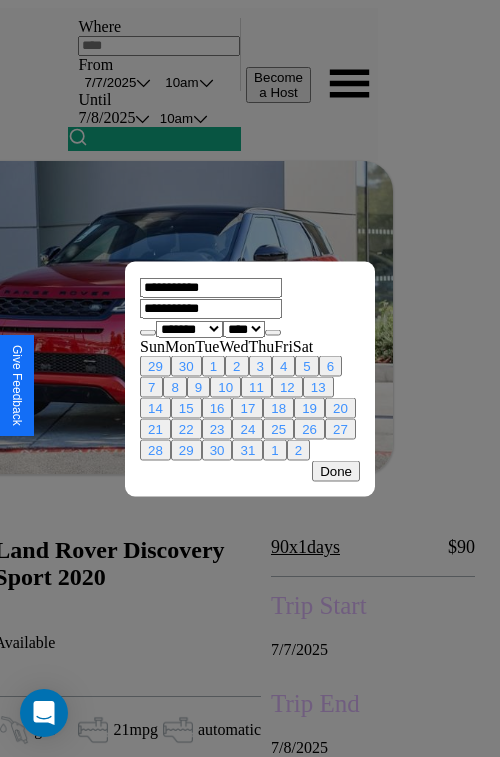 click at bounding box center [250, 378] 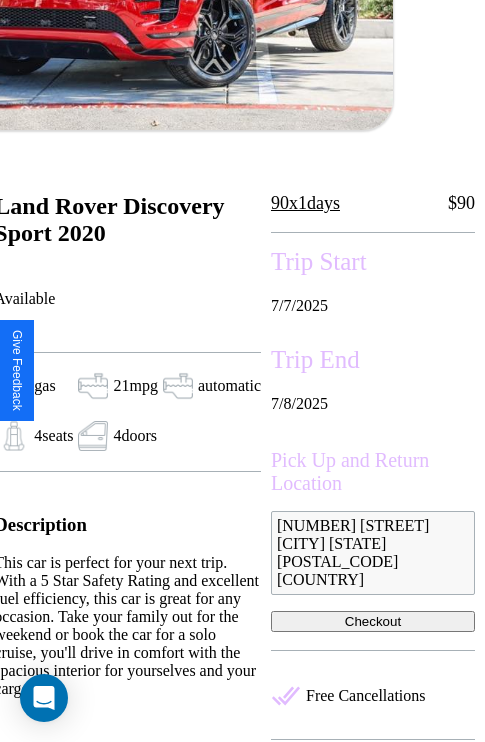 scroll, scrollTop: 458, scrollLeft: 84, axis: both 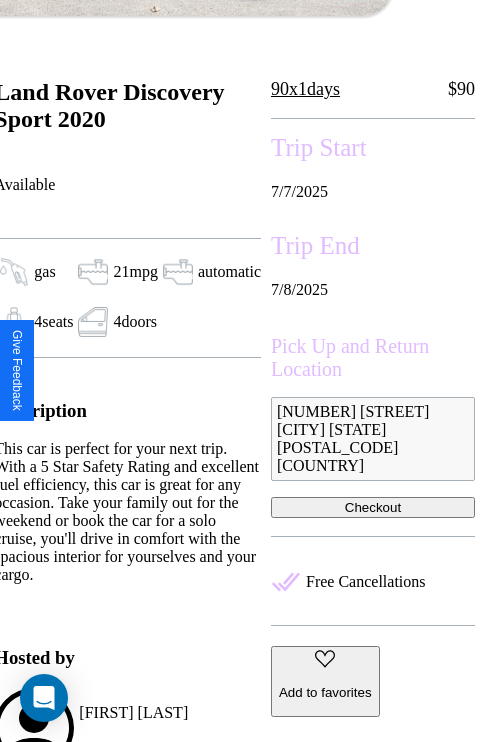 click on "Checkout" at bounding box center (373, 507) 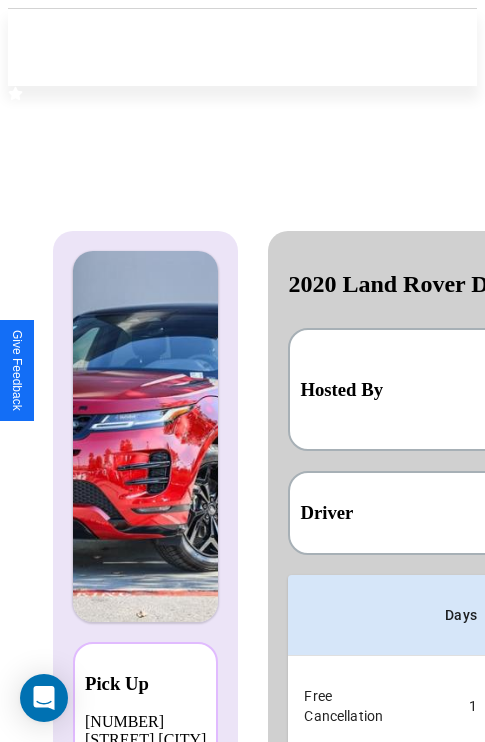 scroll, scrollTop: 0, scrollLeft: 378, axis: horizontal 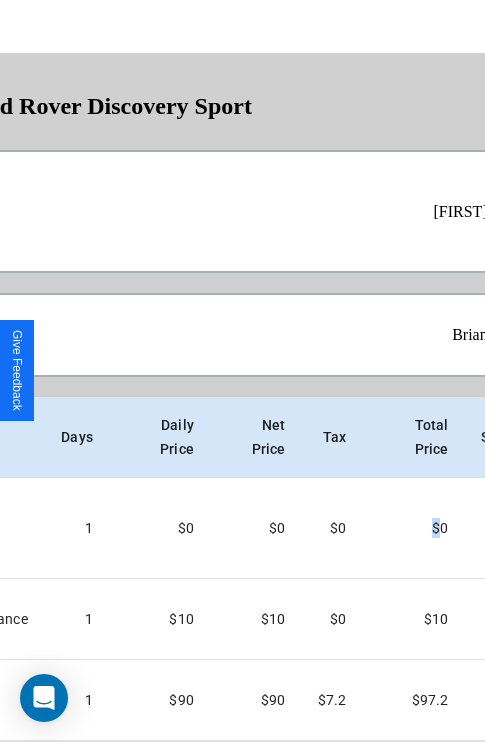 click on "Checkout" at bounding box center [456, 869] 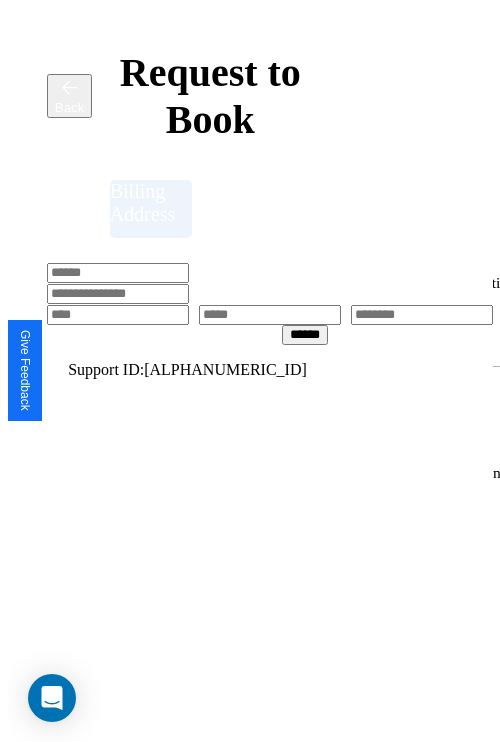 scroll, scrollTop: 0, scrollLeft: 0, axis: both 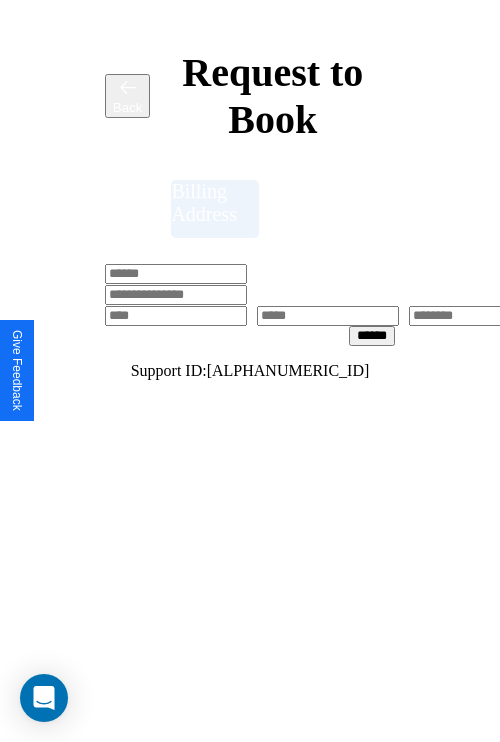 click at bounding box center [176, 274] 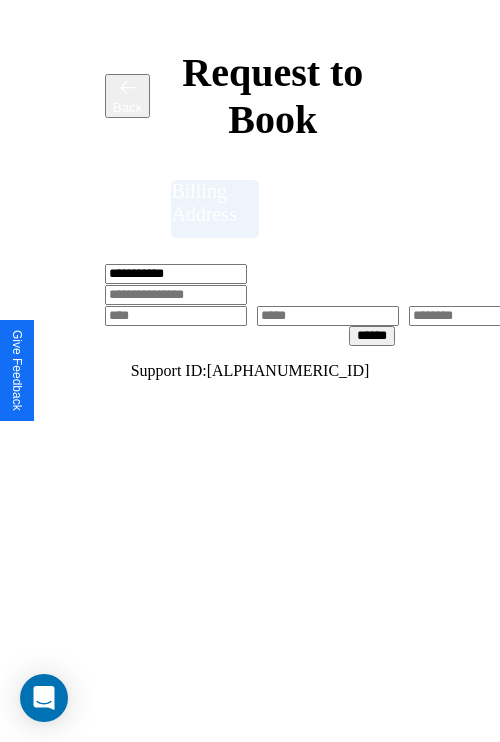 type on "**********" 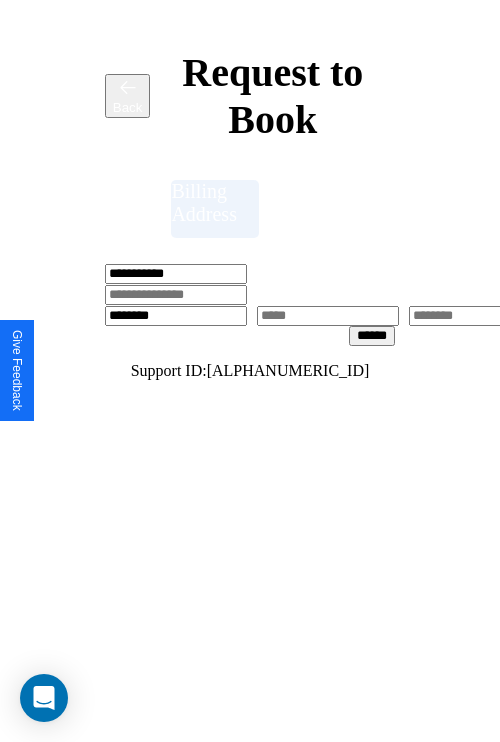 type on "********" 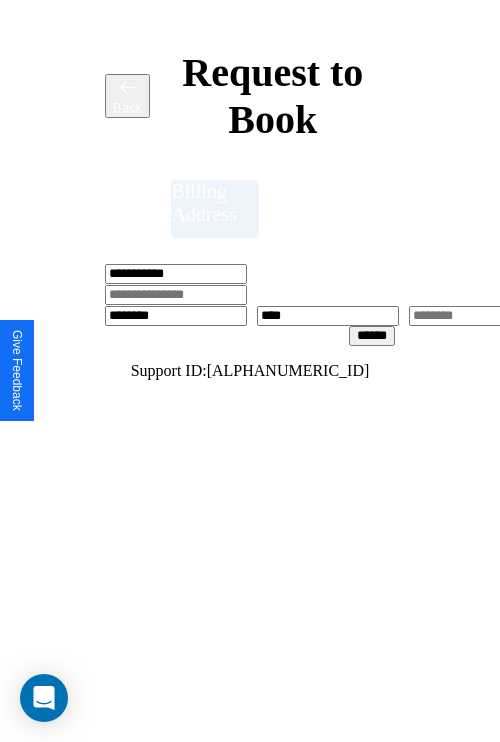 scroll, scrollTop: 0, scrollLeft: 517, axis: horizontal 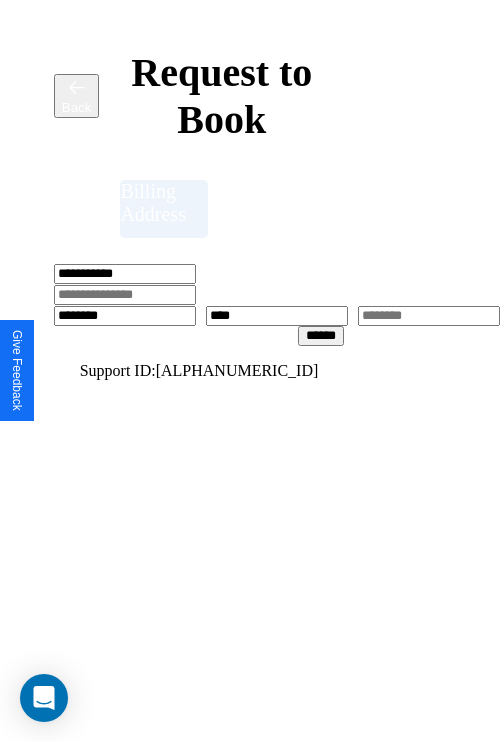 type on "****" 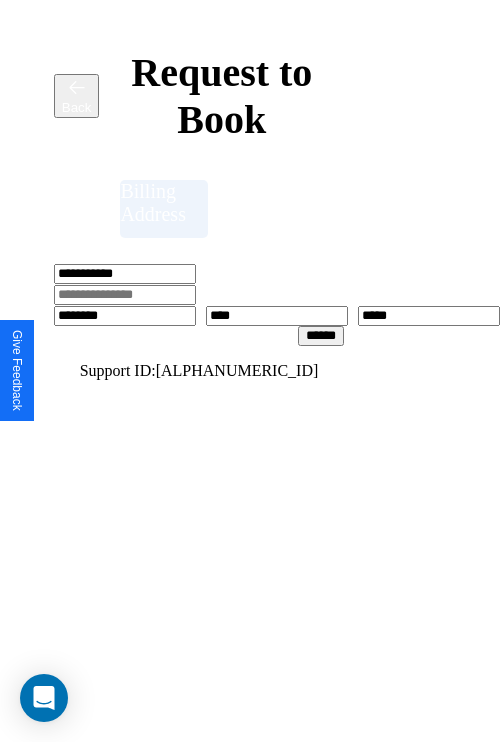 type on "*****" 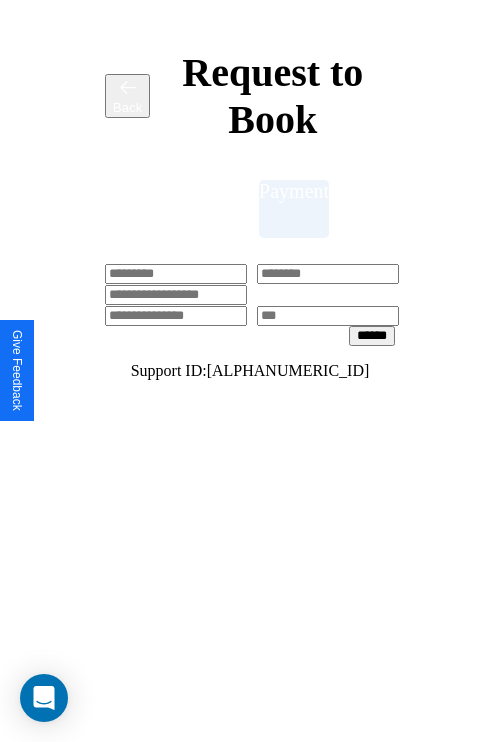 scroll, scrollTop: 0, scrollLeft: 208, axis: horizontal 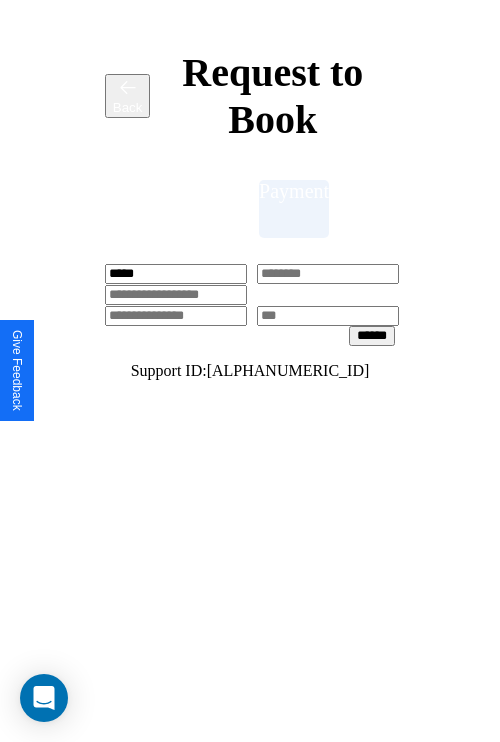 type on "*****" 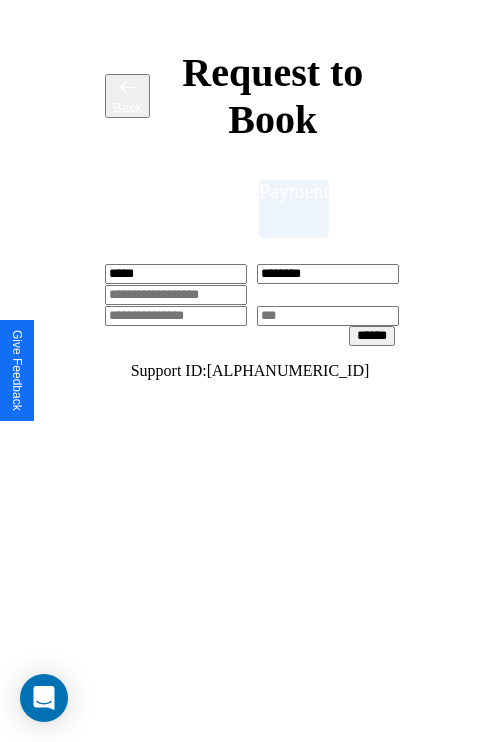 type on "********" 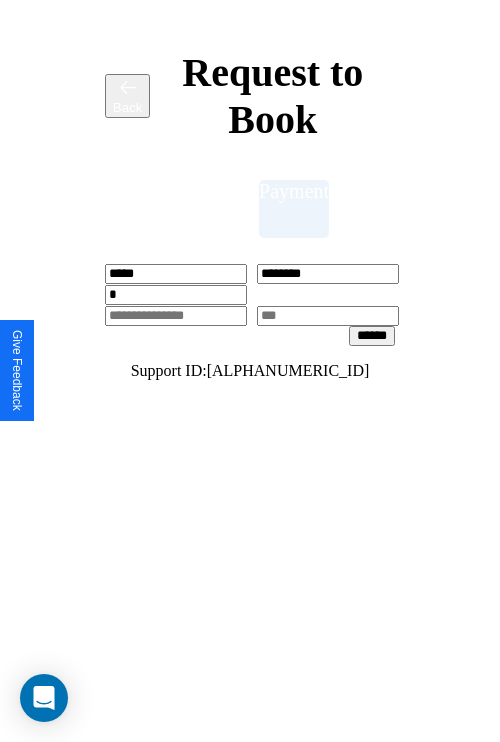 scroll, scrollTop: 0, scrollLeft: 128, axis: horizontal 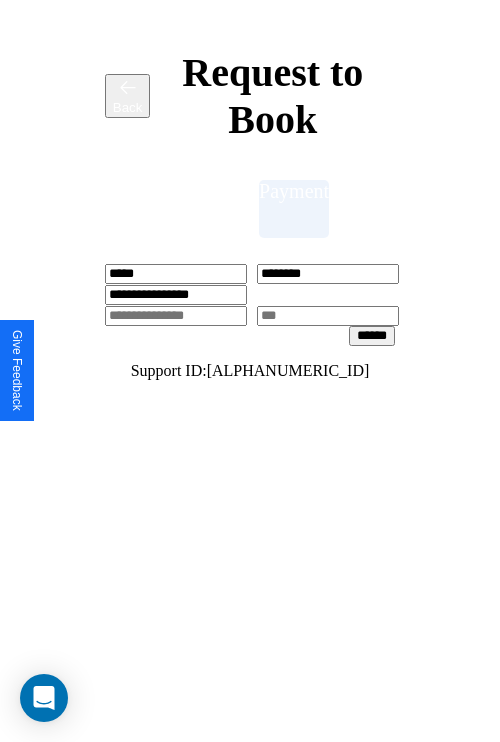 type on "**********" 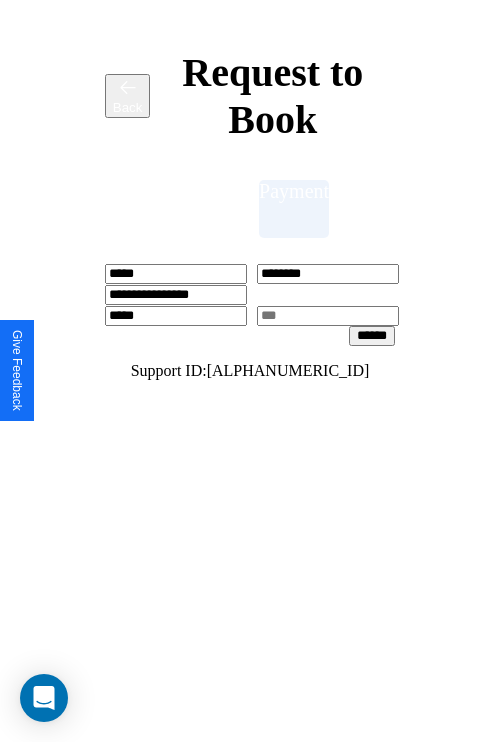 type on "*****" 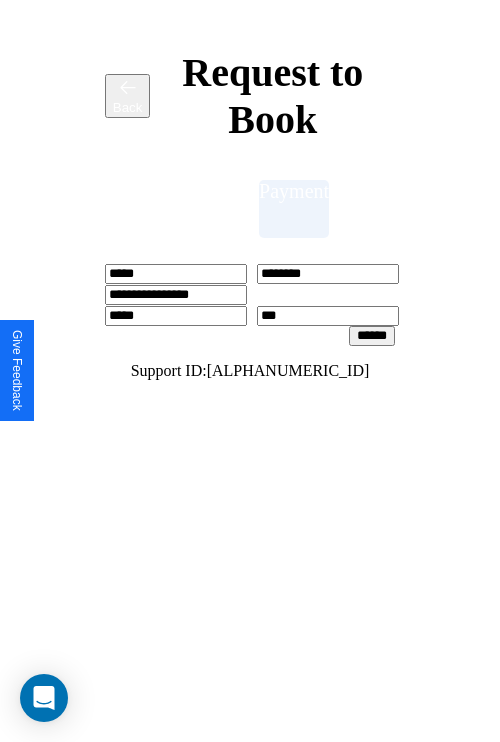 type on "***" 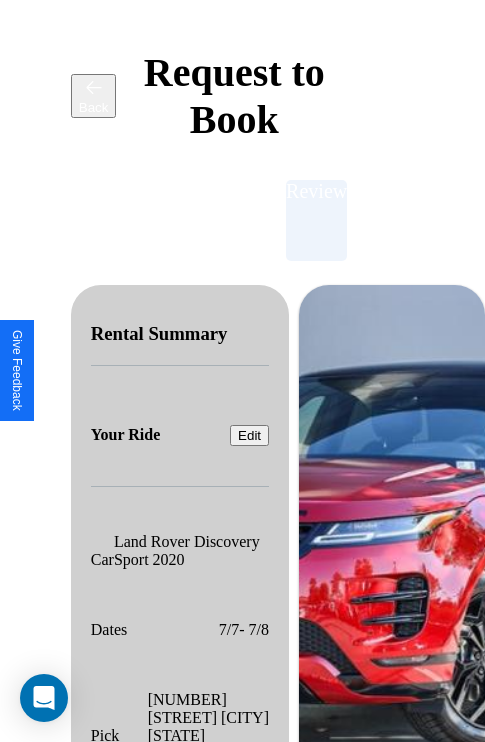 scroll, scrollTop: 382, scrollLeft: 72, axis: both 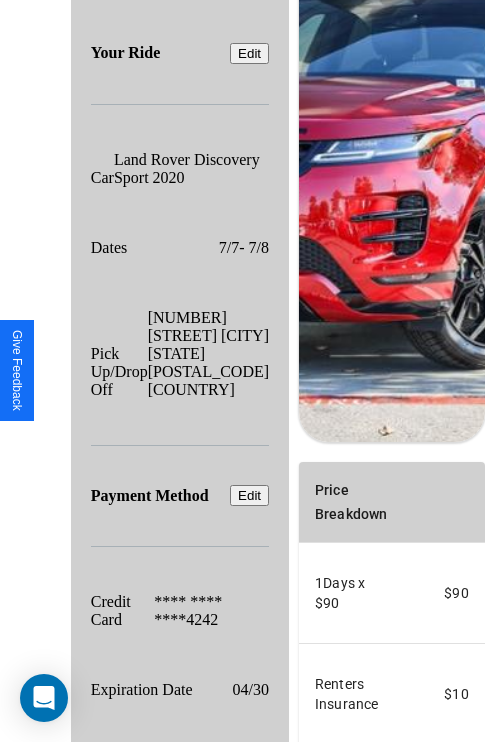 click on "Promo Code" at bounding box center [340, 871] 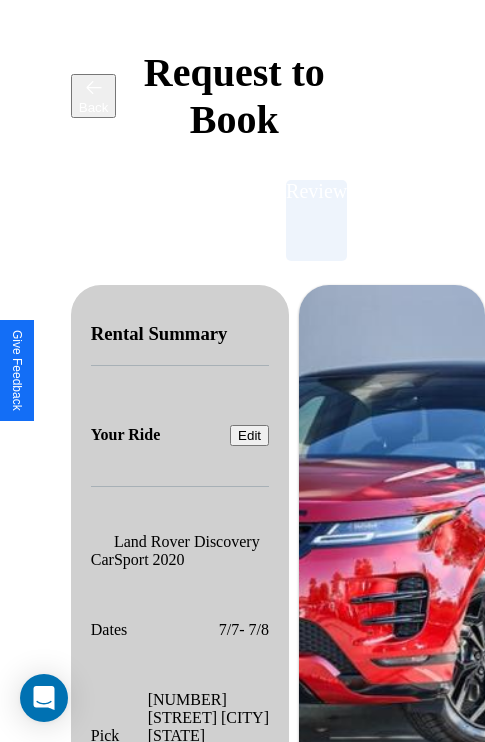 click on "Payment" at bounding box center [251, 220] 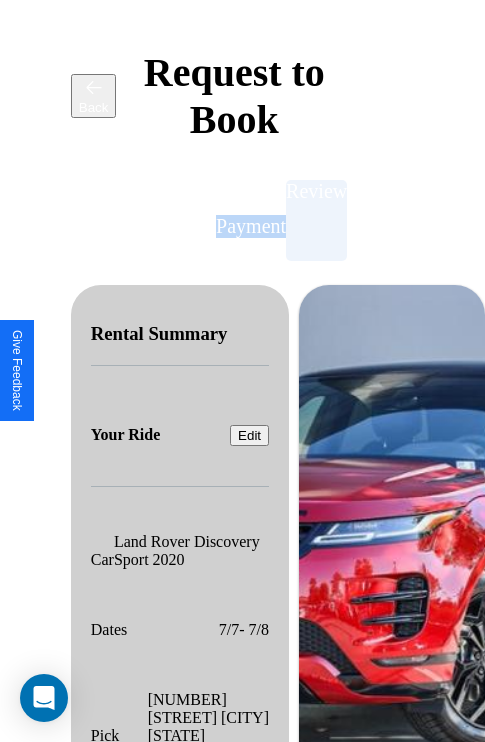 click on "Payment" at bounding box center (251, 220) 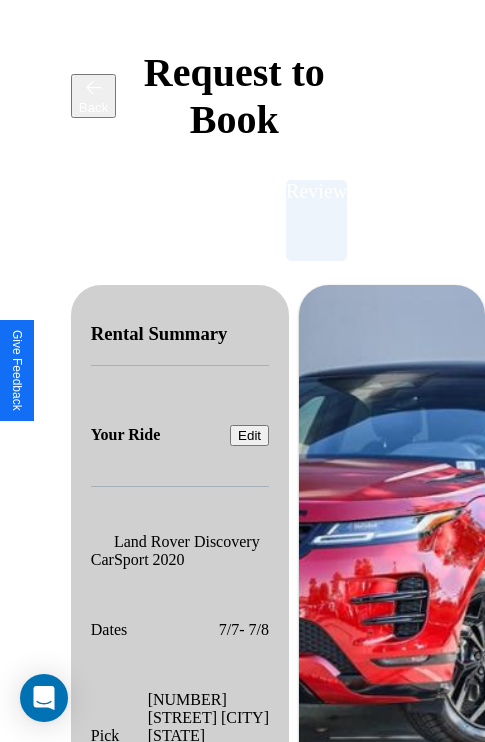 click on "Payment" at bounding box center [251, 220] 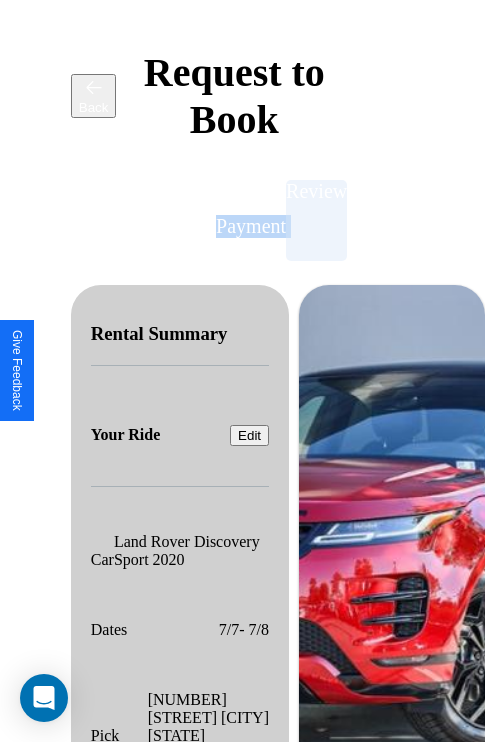click on "Payment" at bounding box center [251, 220] 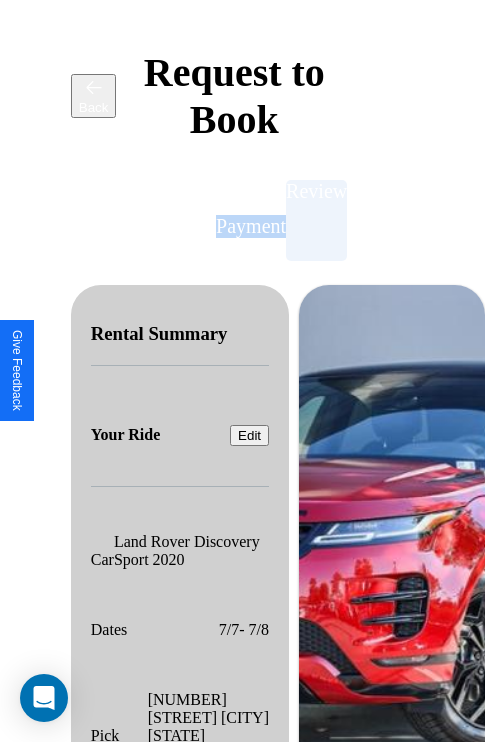 click on "Payment" at bounding box center (251, 220) 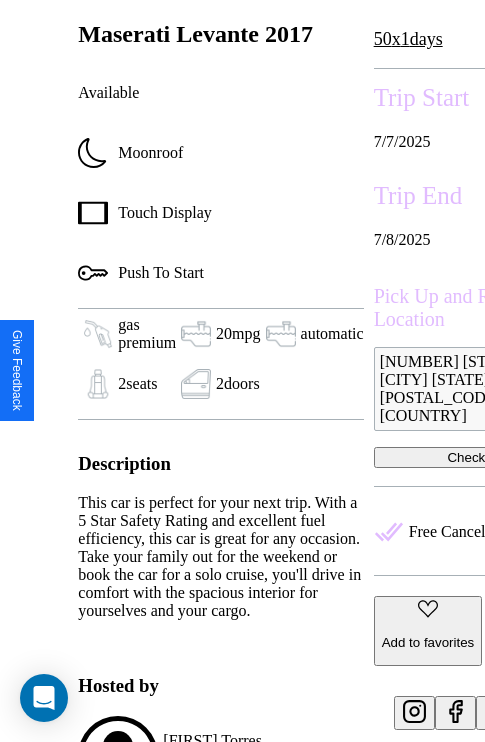 scroll, scrollTop: 612, scrollLeft: 0, axis: vertical 